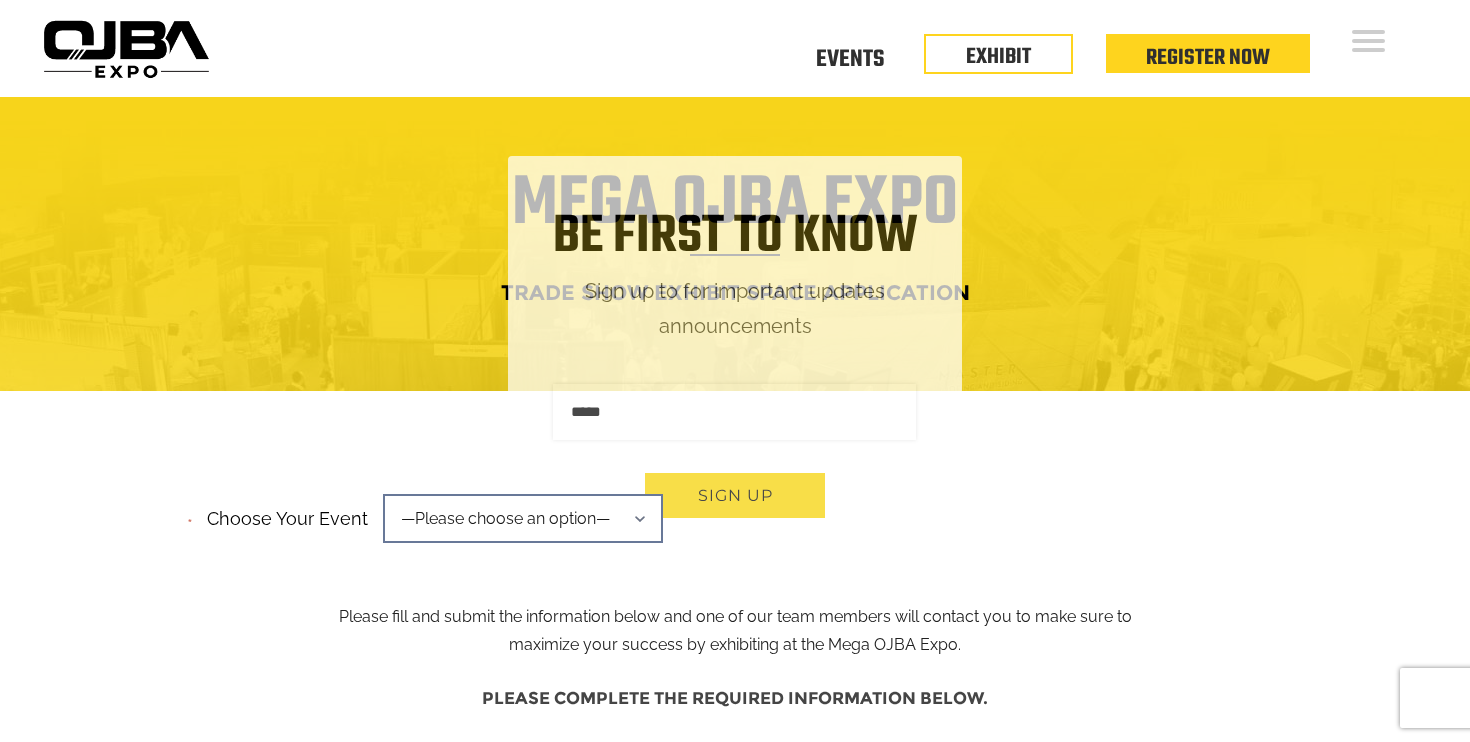 scroll, scrollTop: 0, scrollLeft: 0, axis: both 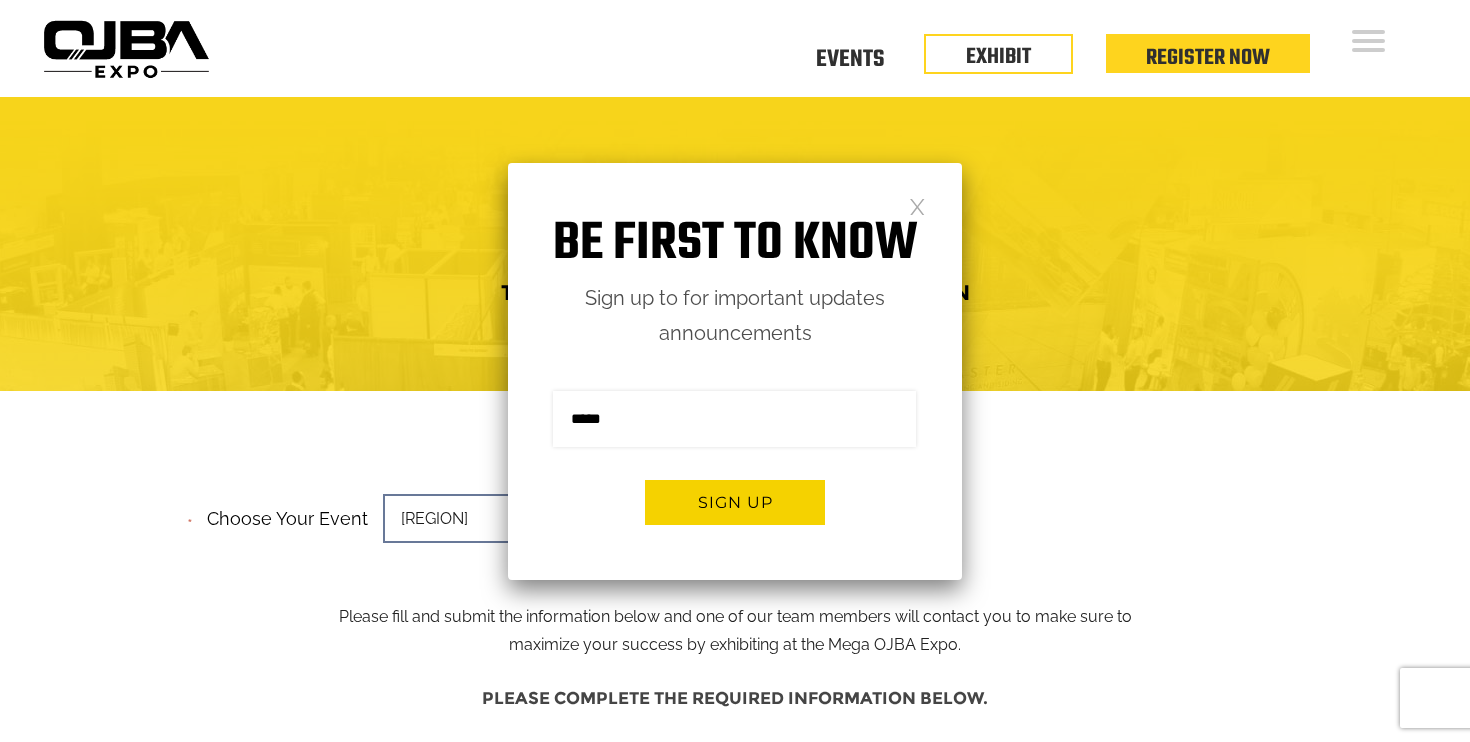 click at bounding box center (126, 49) 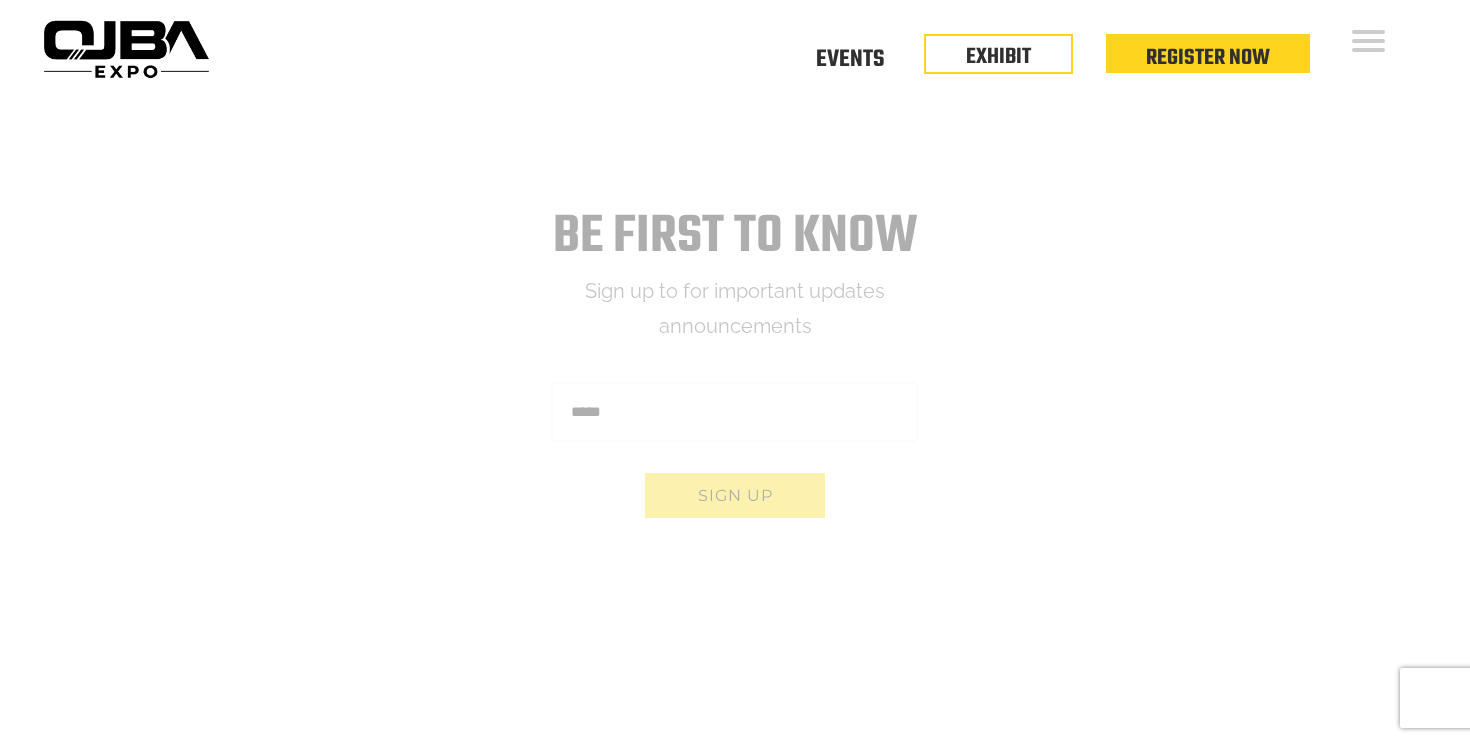 scroll, scrollTop: 0, scrollLeft: 0, axis: both 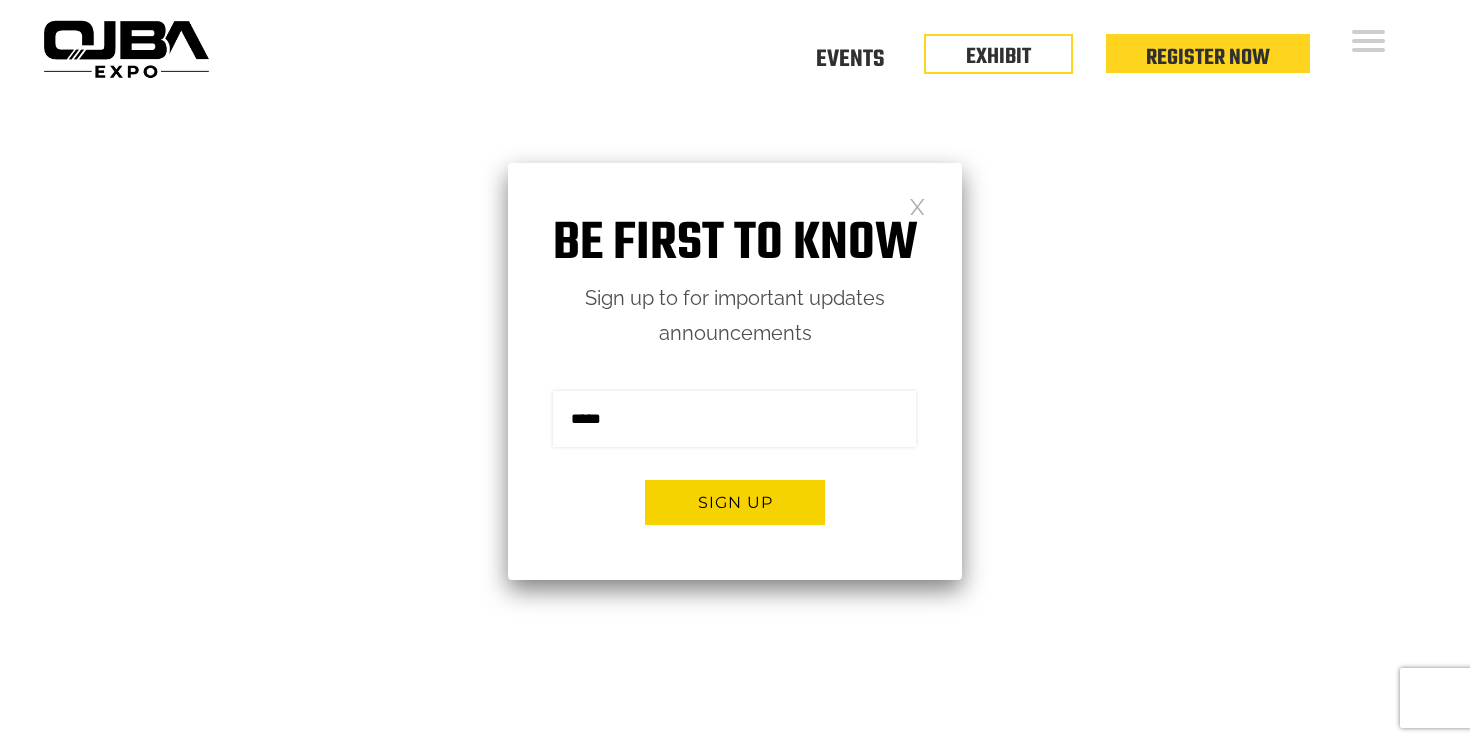 click at bounding box center [917, 205] 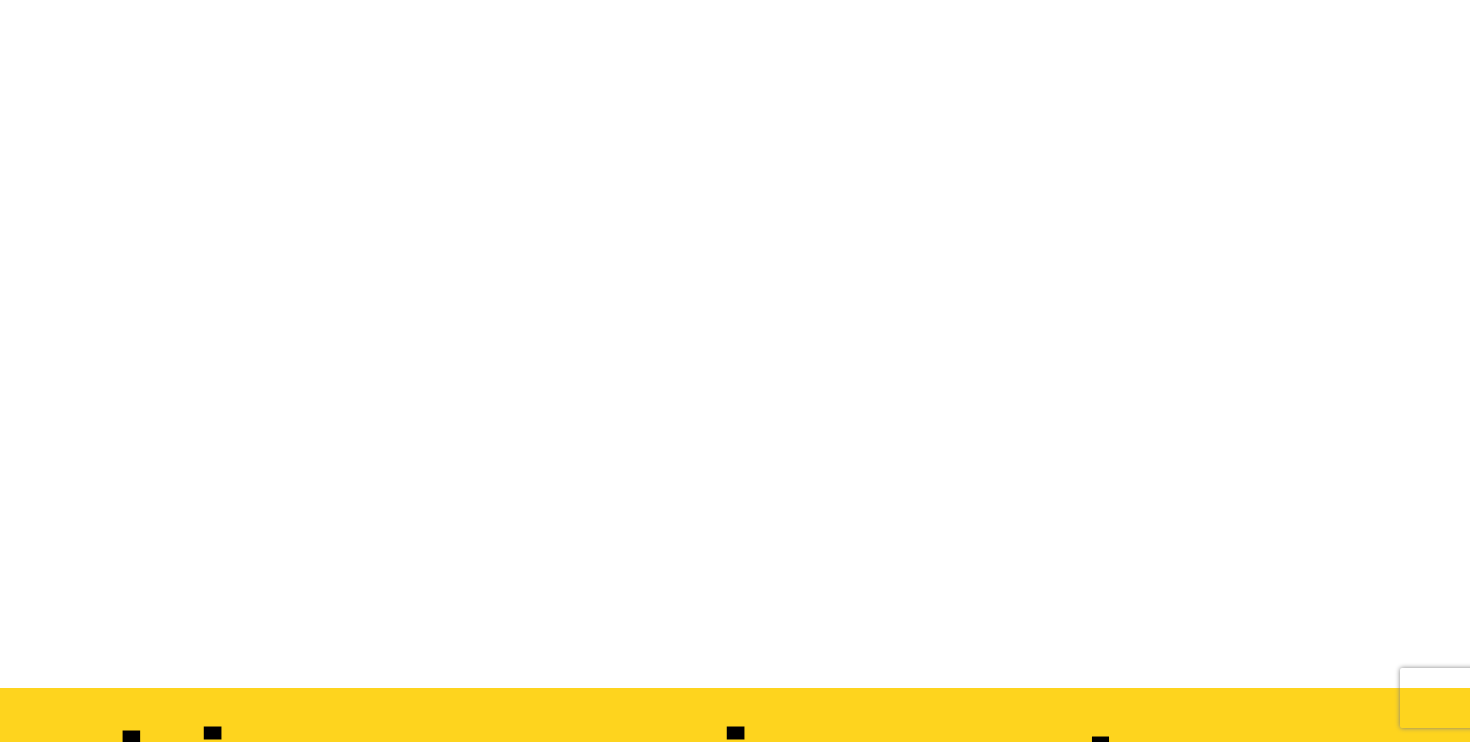 scroll, scrollTop: 0, scrollLeft: 0, axis: both 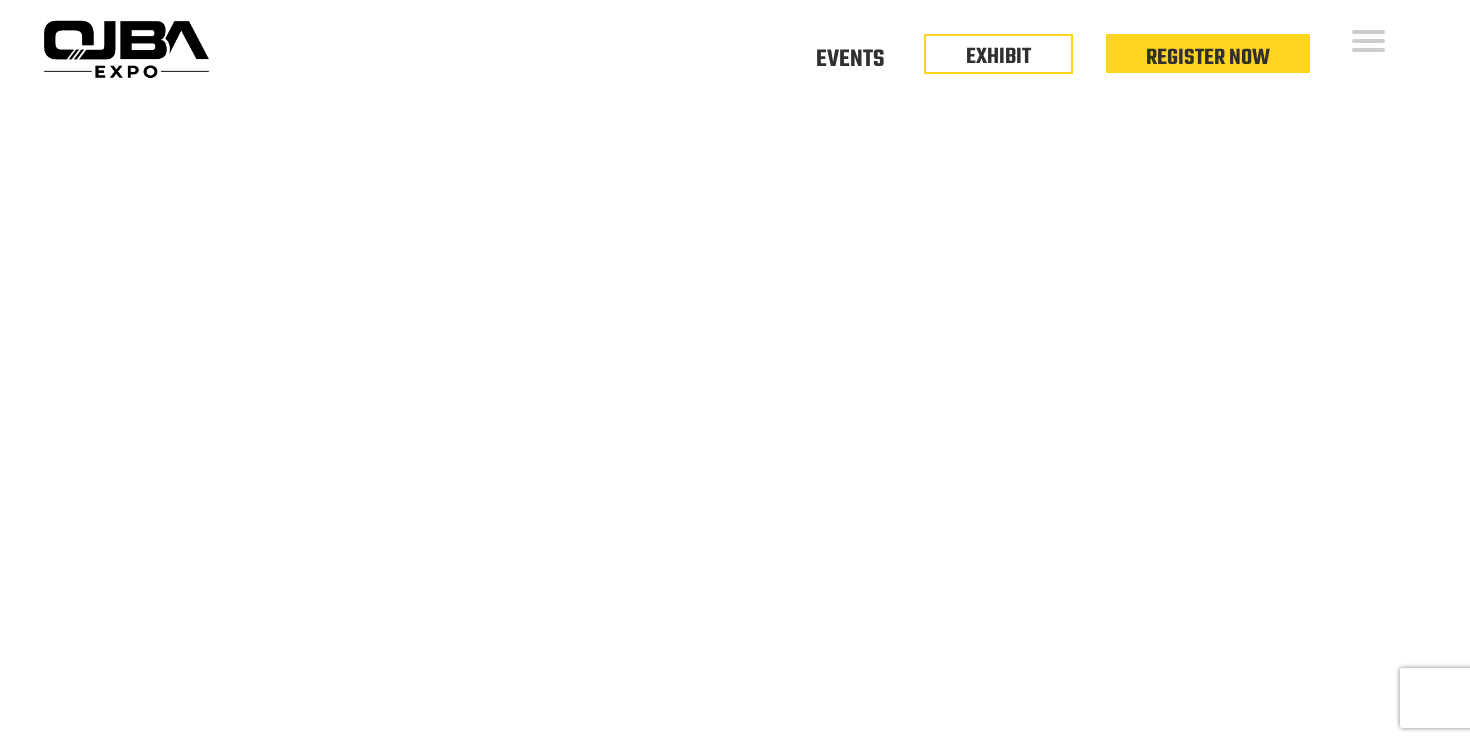 click at bounding box center [126, 49] 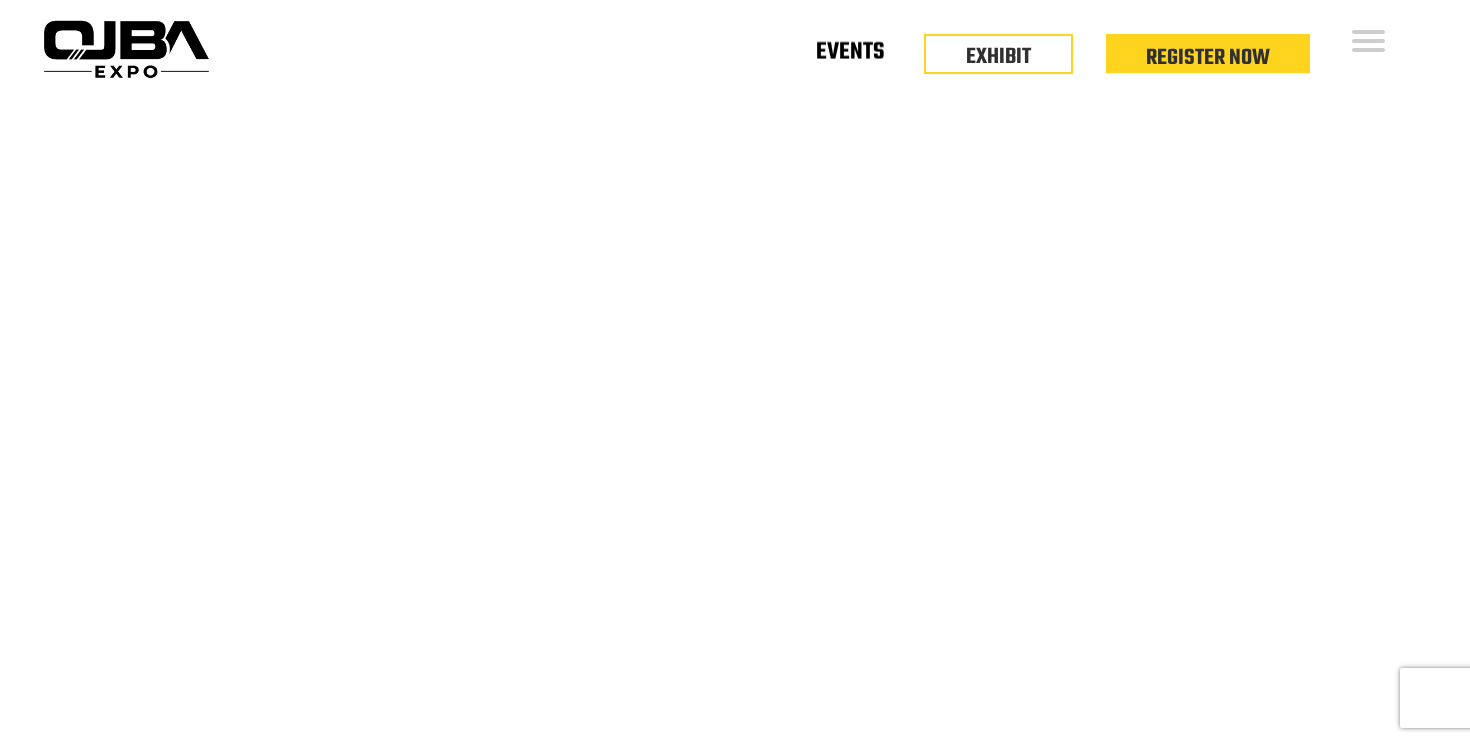 click on "Events" at bounding box center [850, 56] 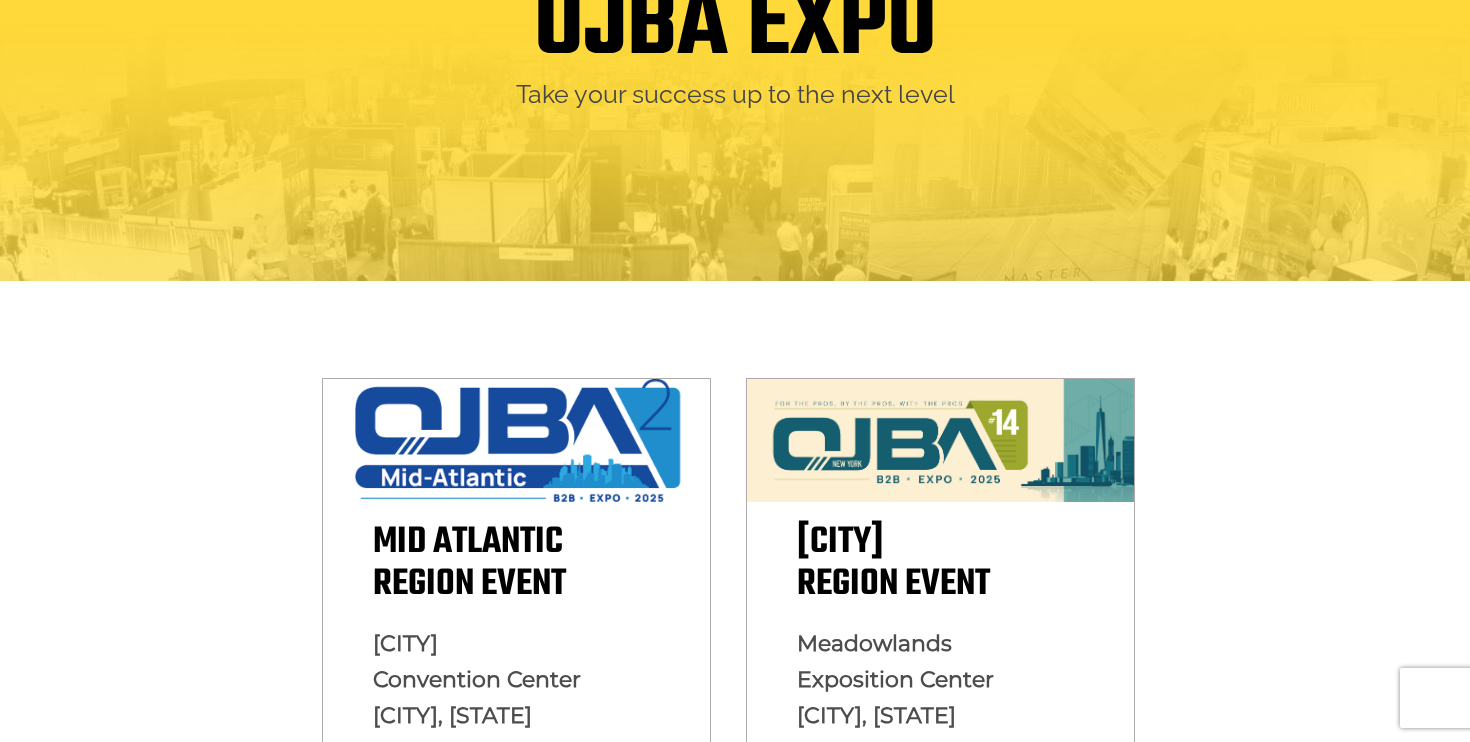 scroll, scrollTop: 272, scrollLeft: 0, axis: vertical 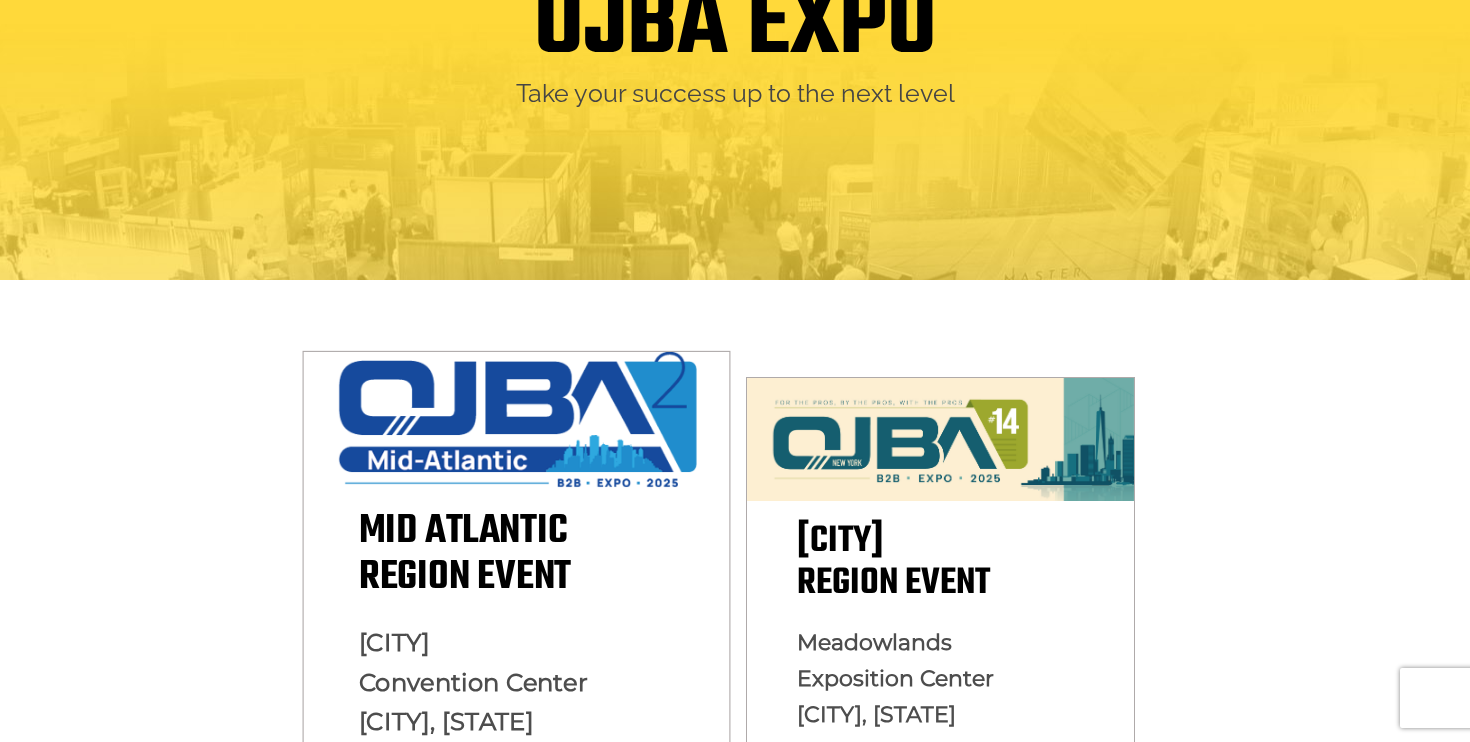 click at bounding box center (517, 419) 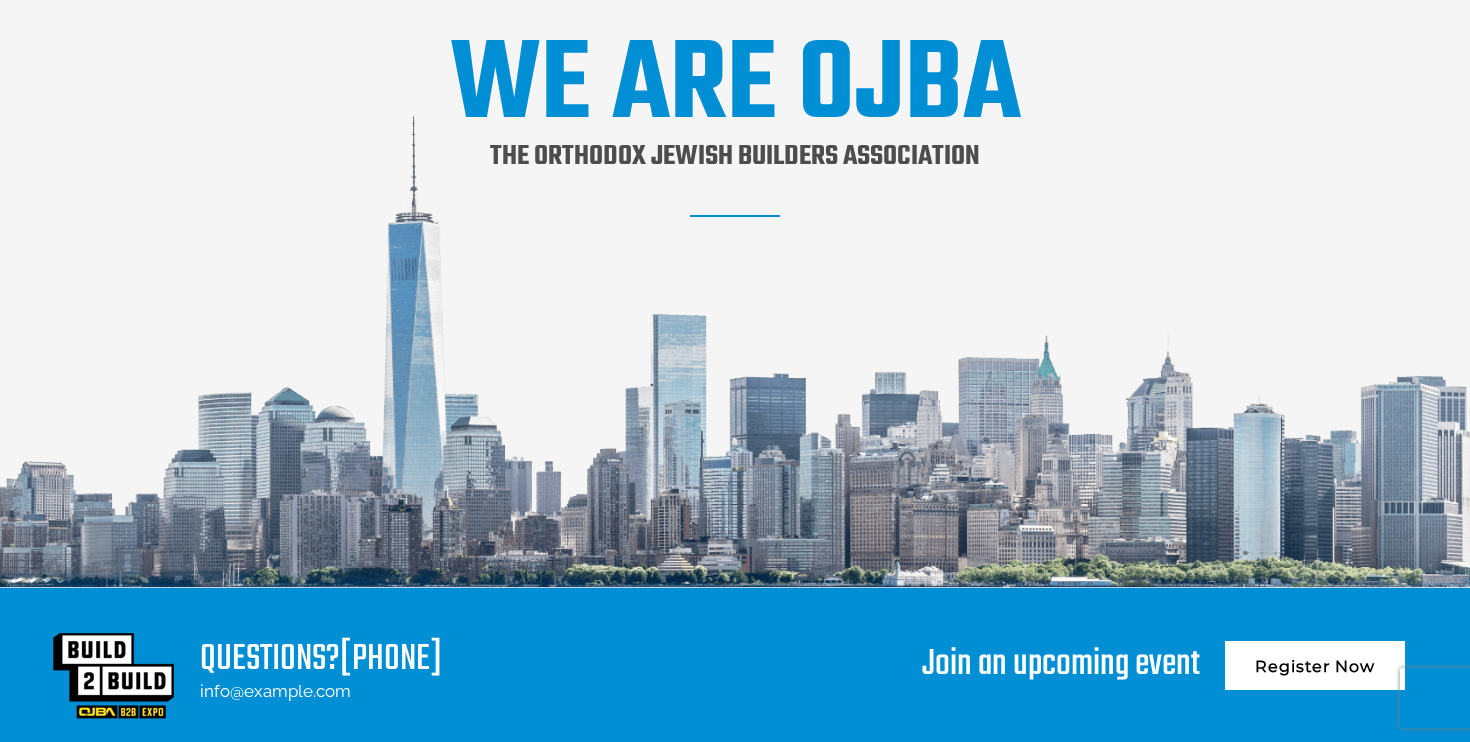 scroll, scrollTop: 2756, scrollLeft: 0, axis: vertical 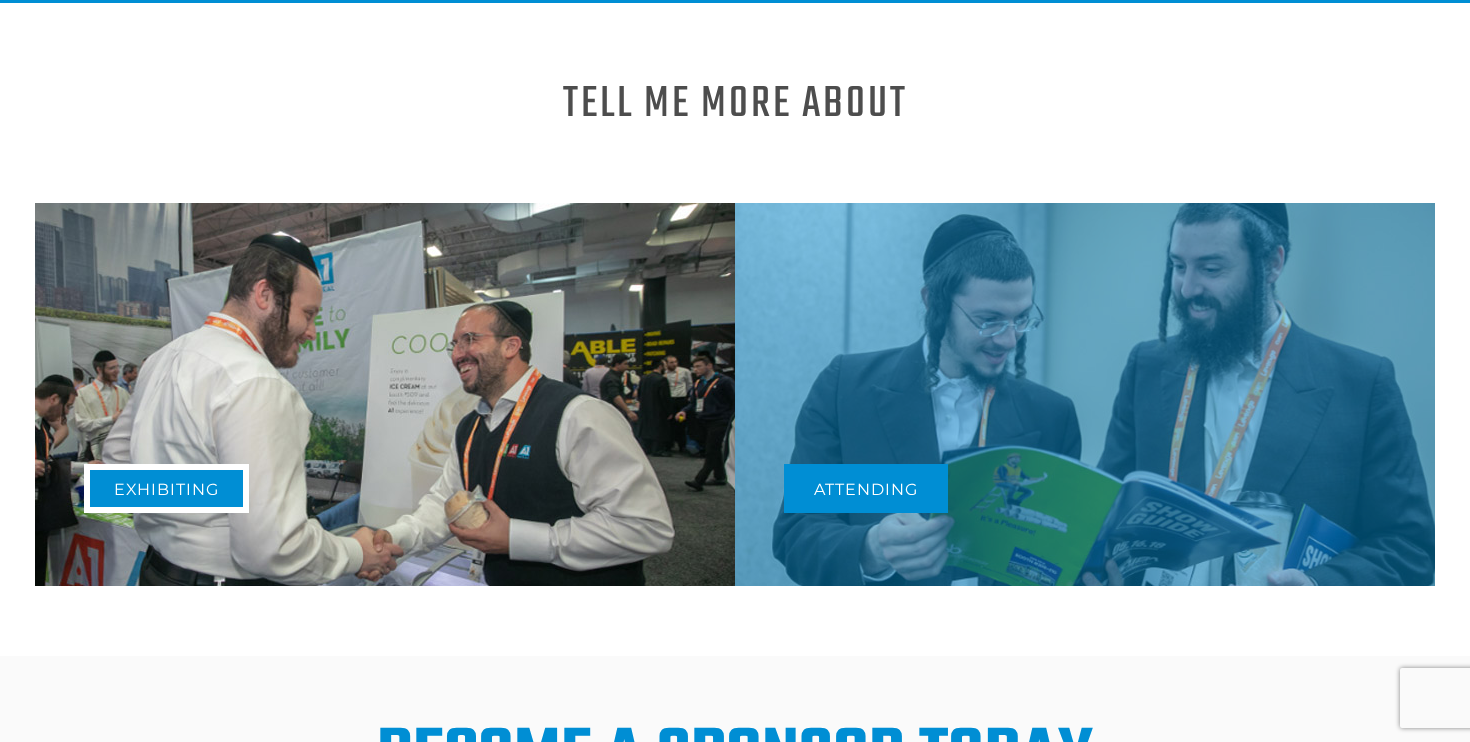 click on "Exhibiting" at bounding box center (166, 488) 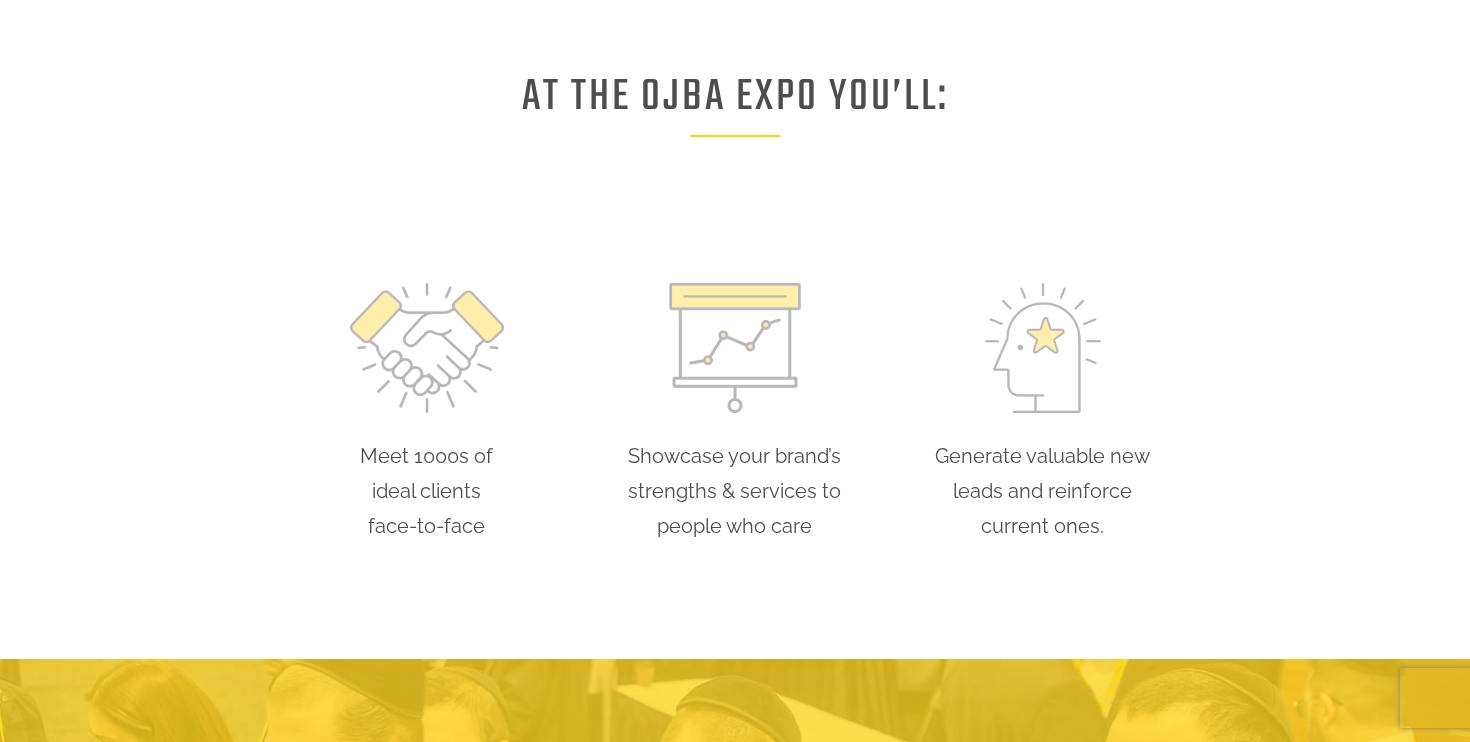 scroll, scrollTop: 1044, scrollLeft: 0, axis: vertical 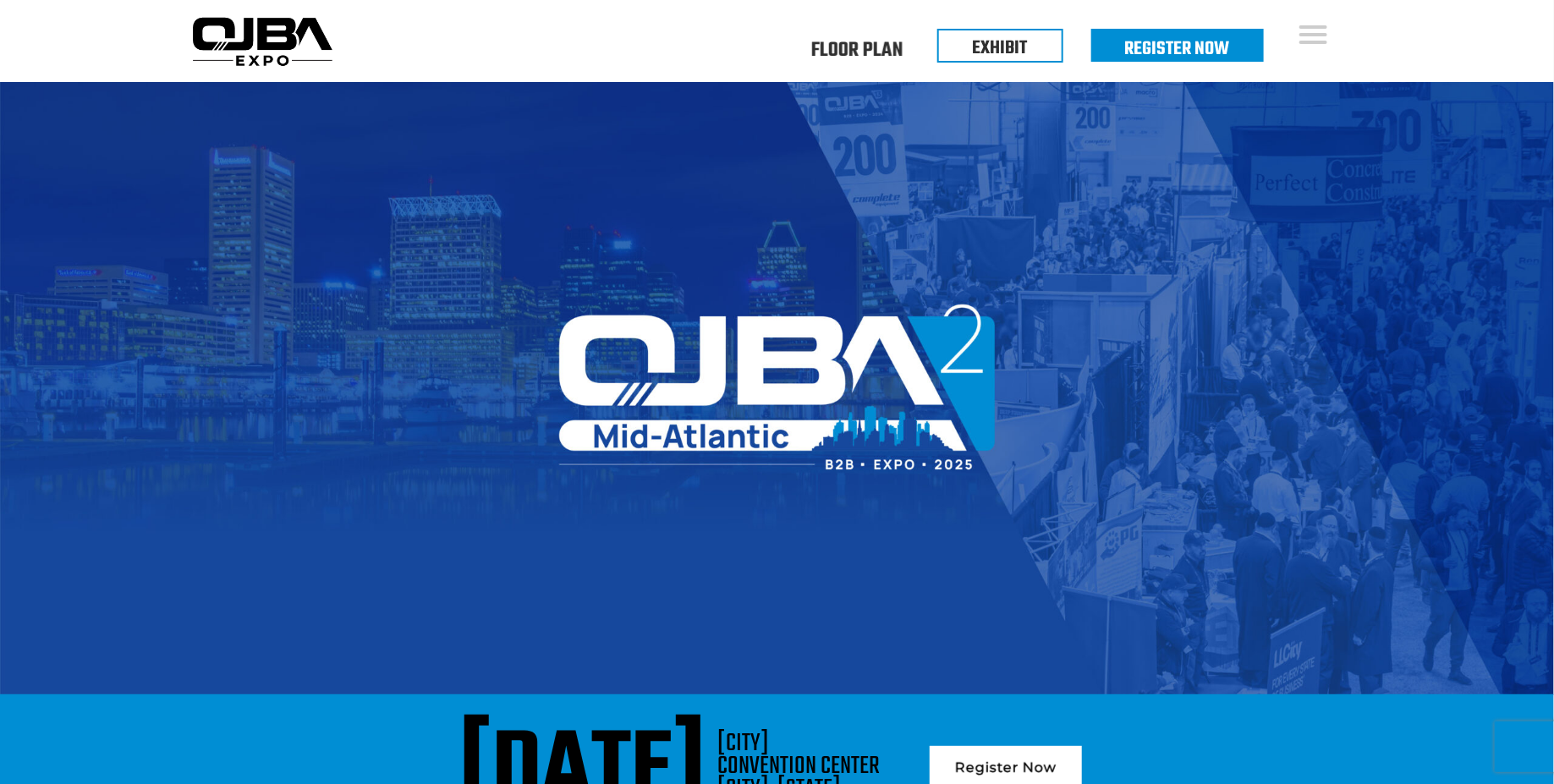click at bounding box center [262, 41] 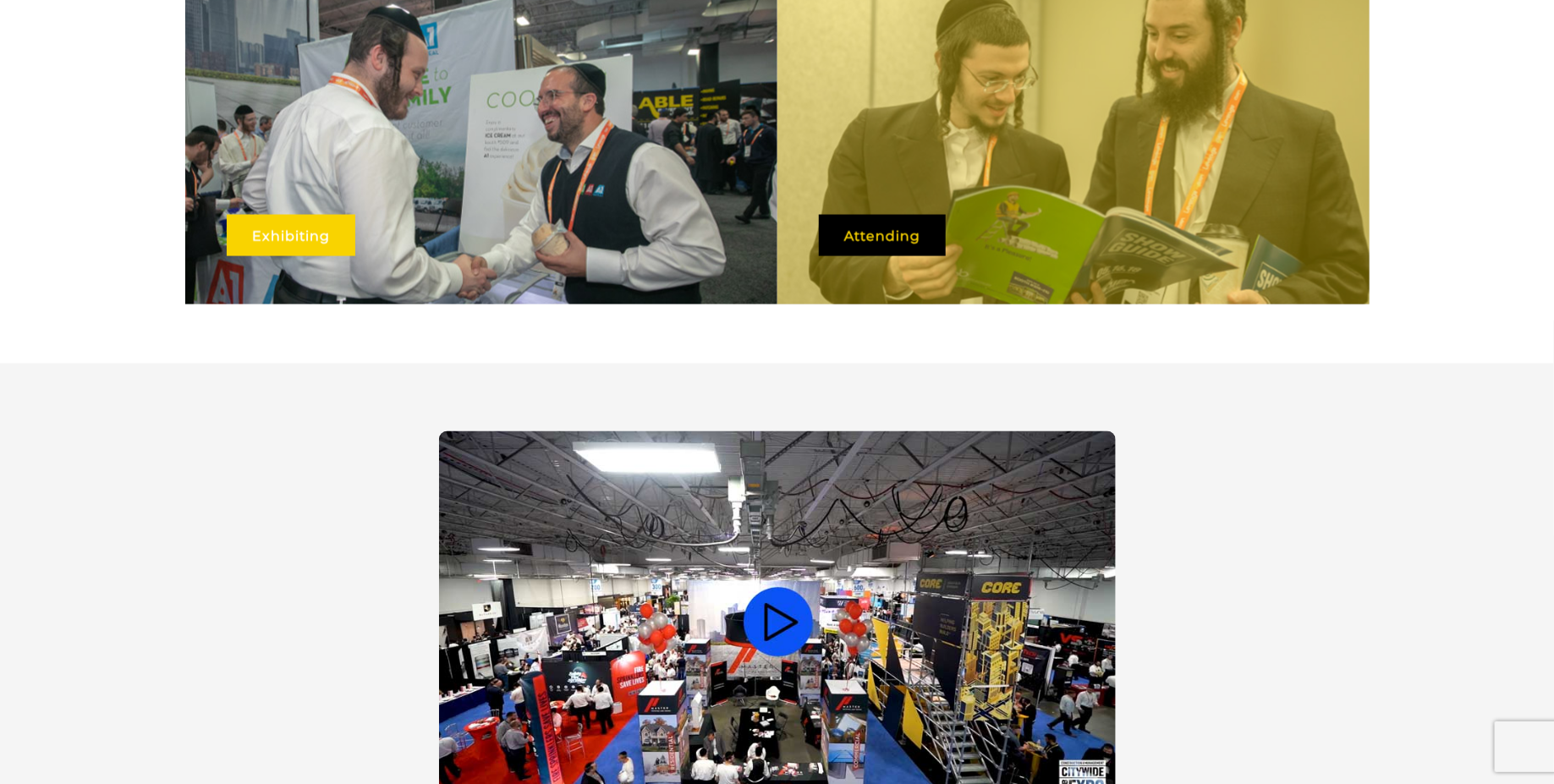 scroll, scrollTop: 1168, scrollLeft: 0, axis: vertical 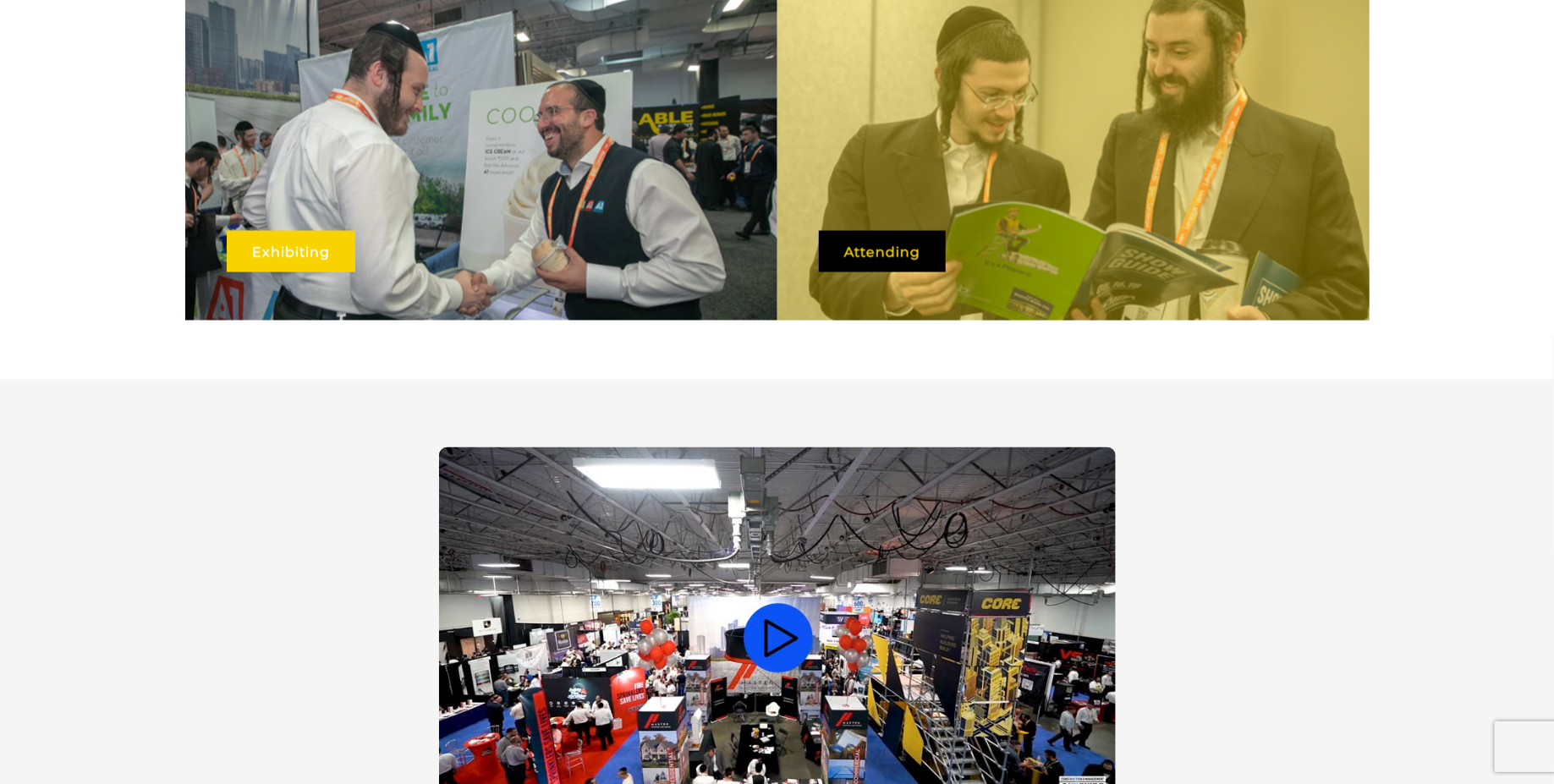 click at bounding box center (481, 158) 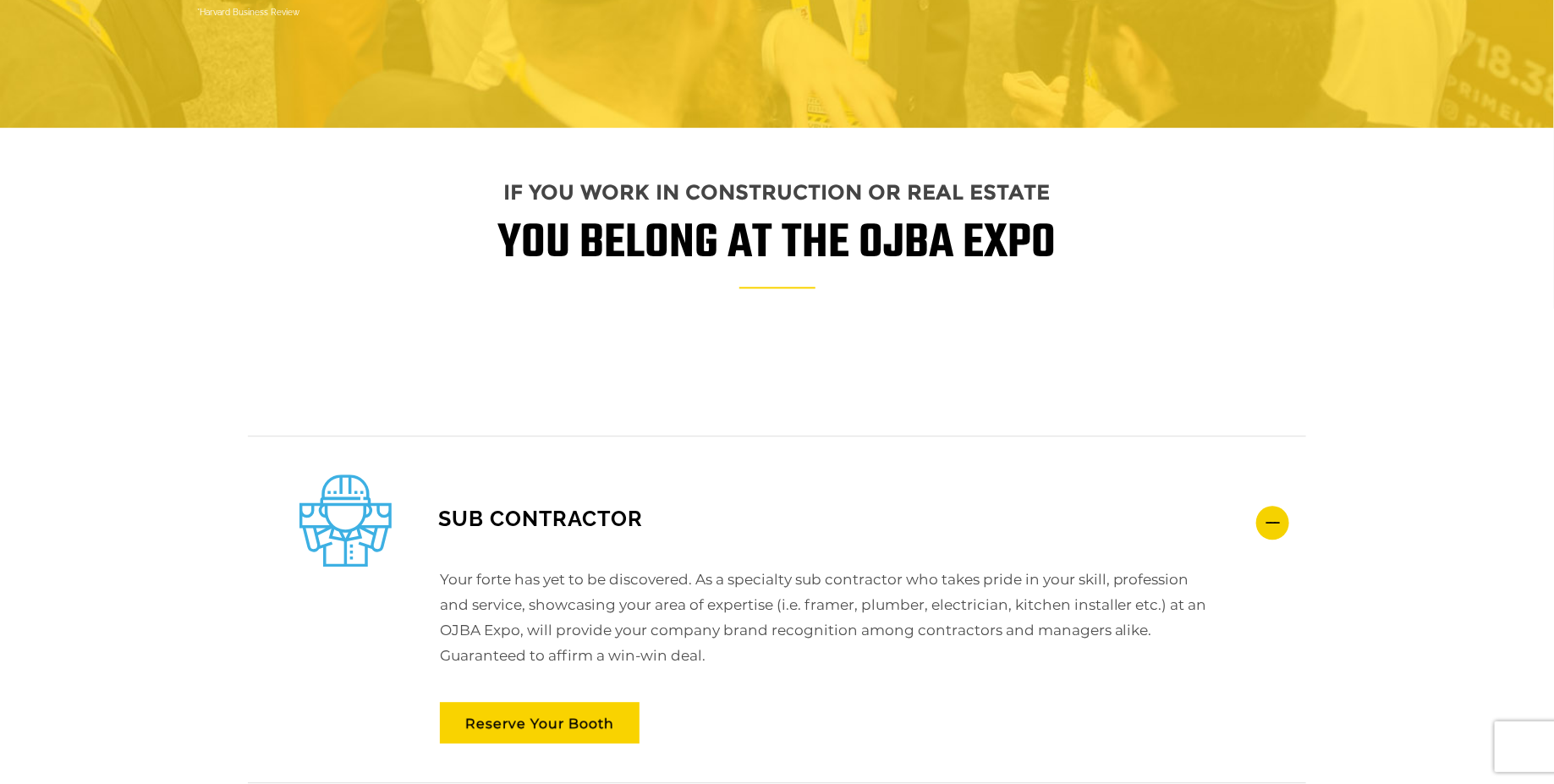 scroll, scrollTop: 1837, scrollLeft: 0, axis: vertical 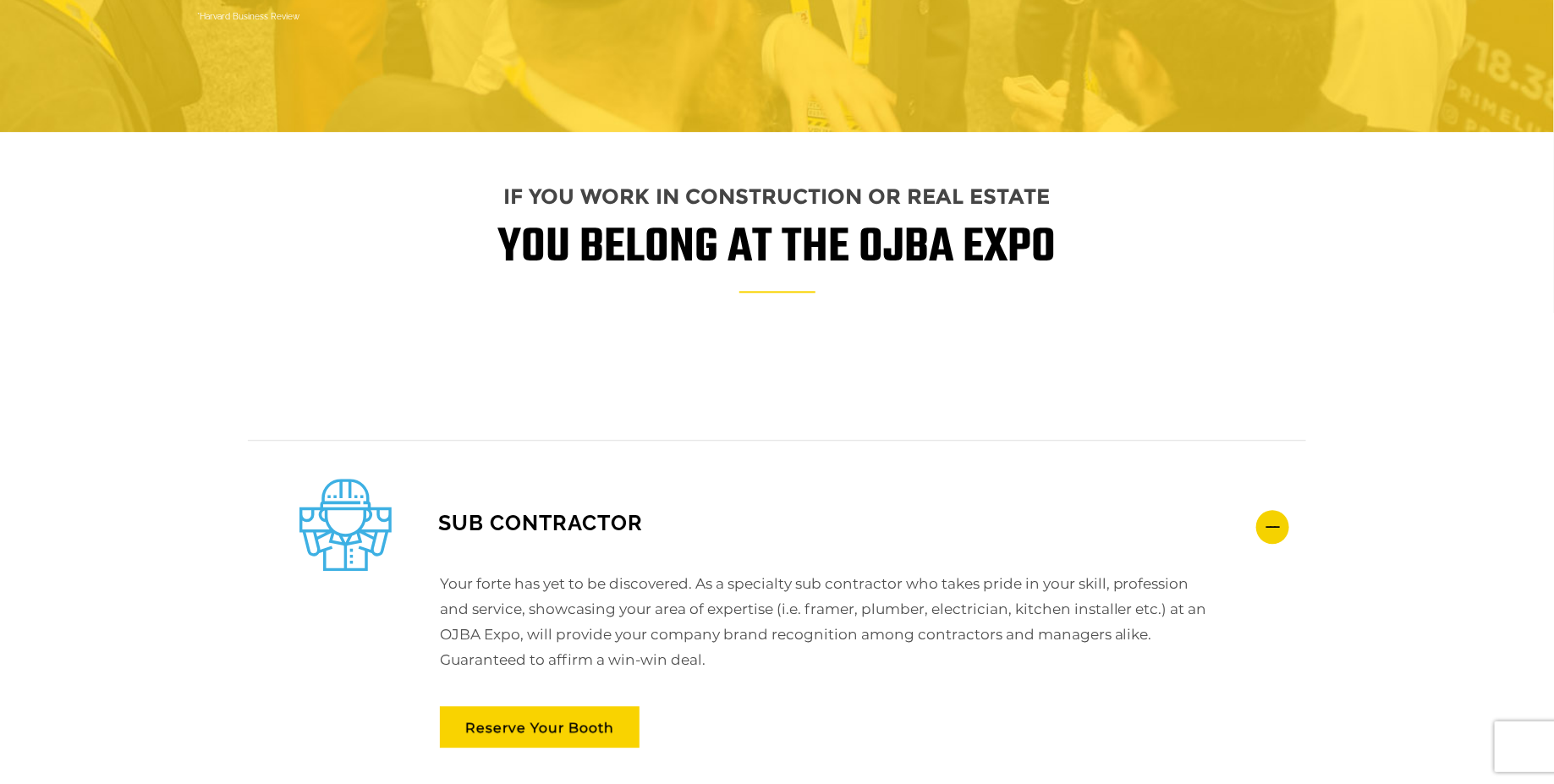 click on "YOU BELONG AT THE OJBA EXPO" at bounding box center [777, 264] 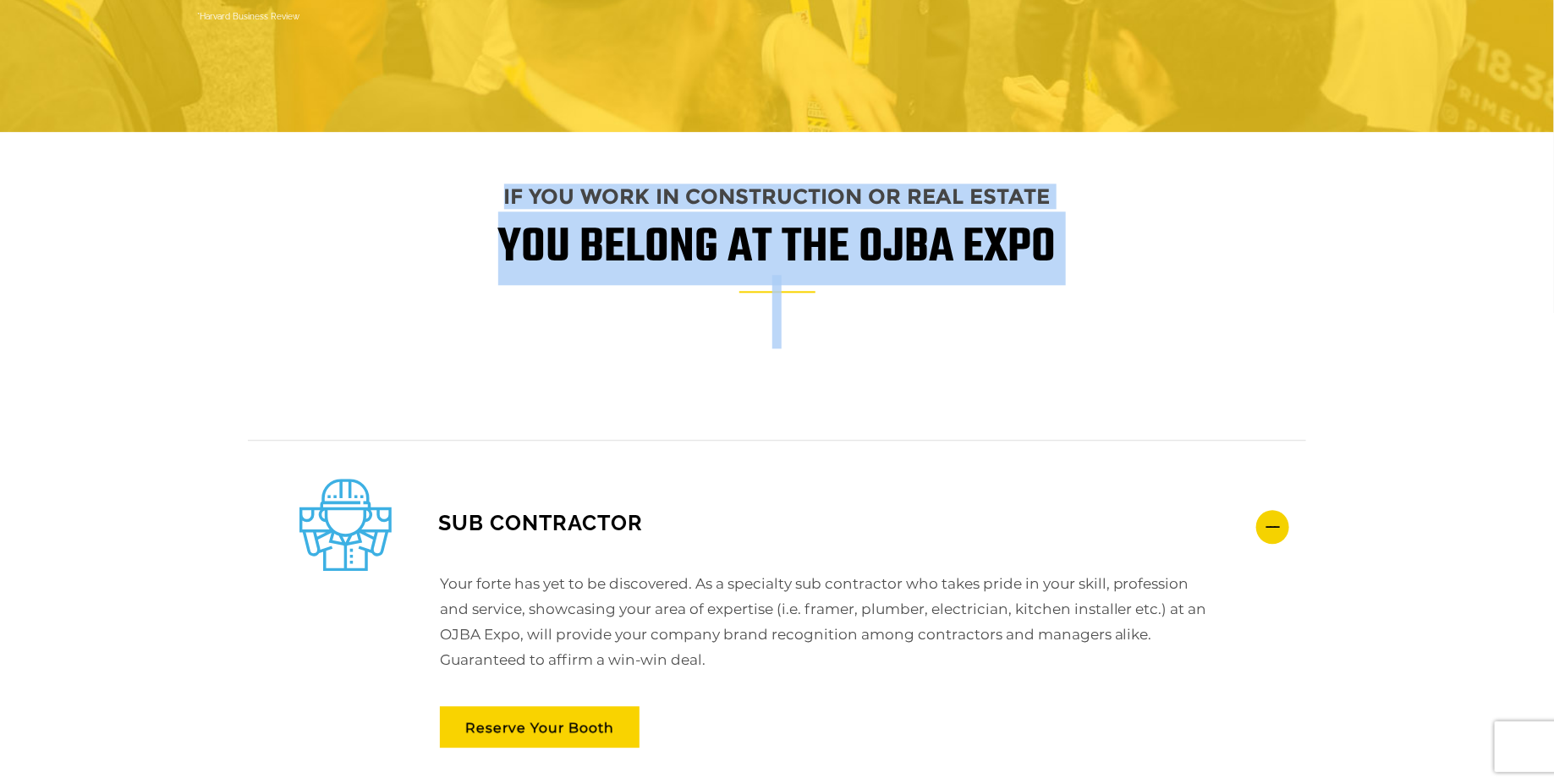 drag, startPoint x: 502, startPoint y: 191, endPoint x: 1112, endPoint y: 242, distance: 612.12825 